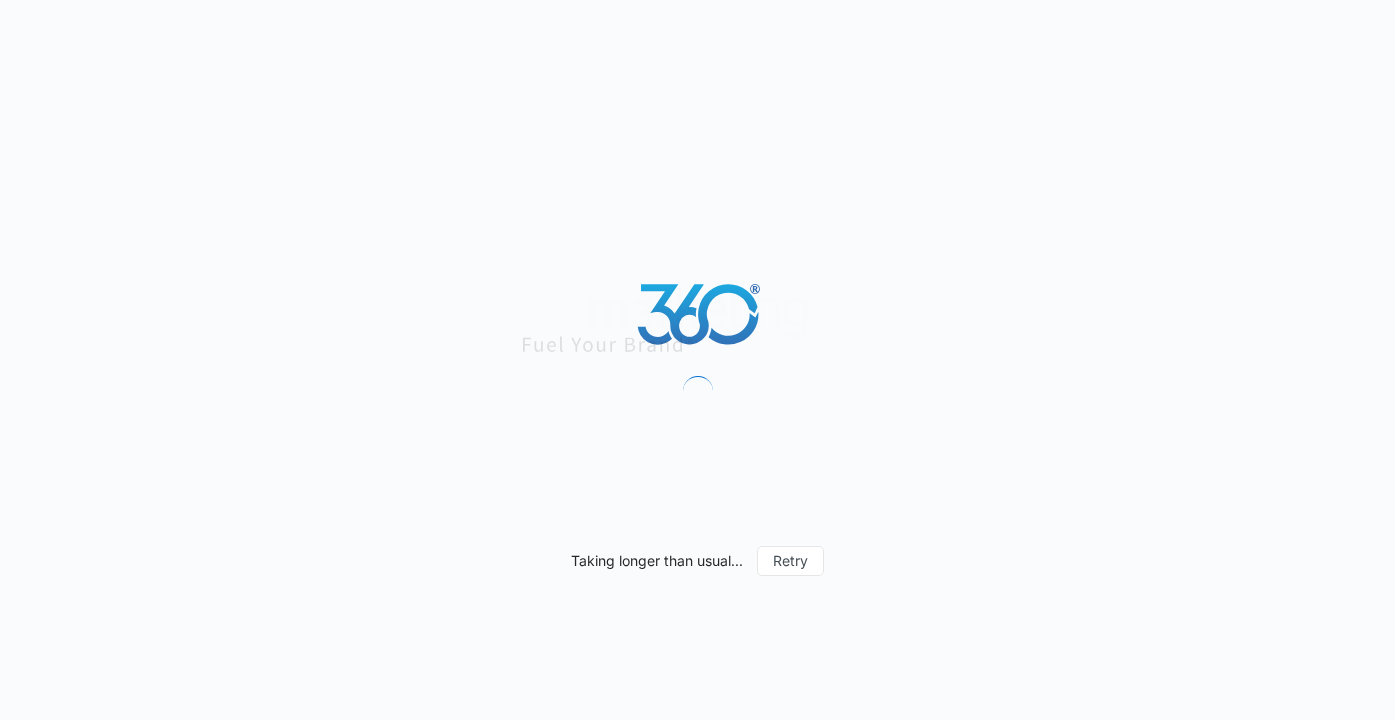 scroll, scrollTop: 0, scrollLeft: 0, axis: both 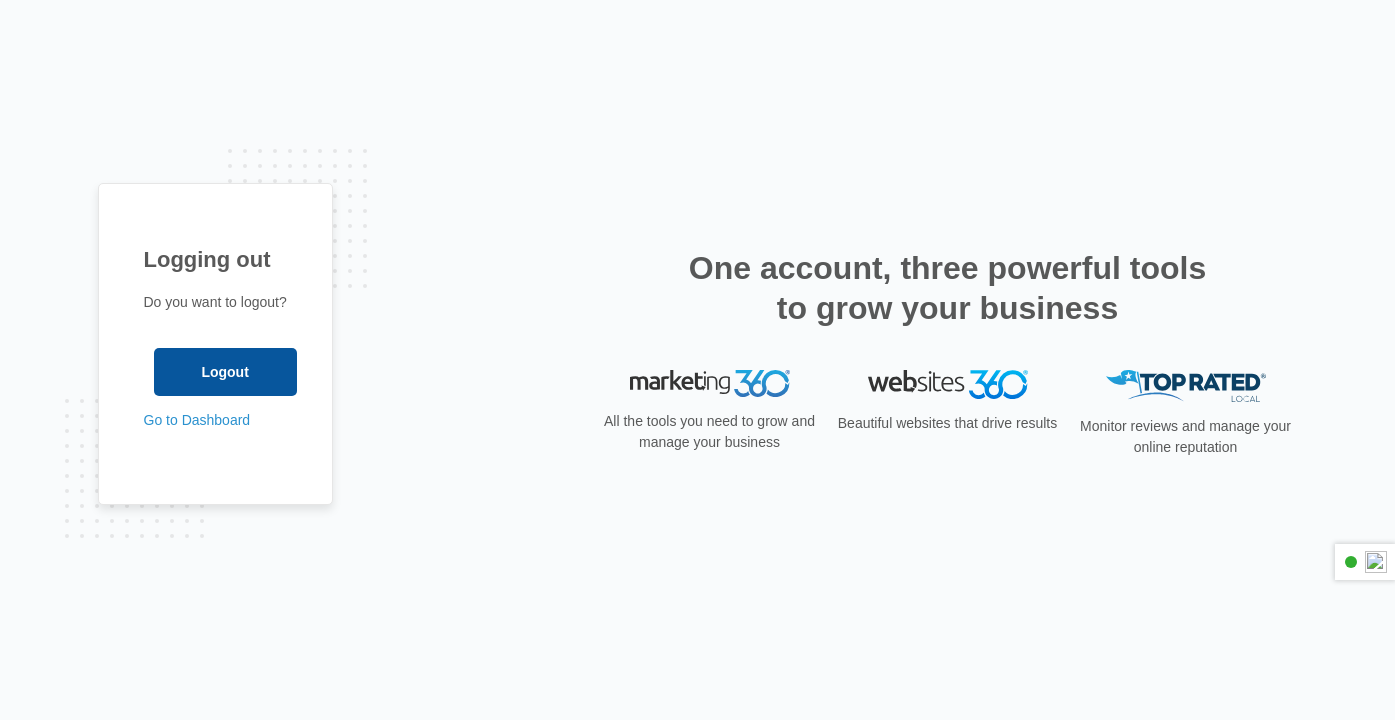 click on "Logout" at bounding box center [225, 372] 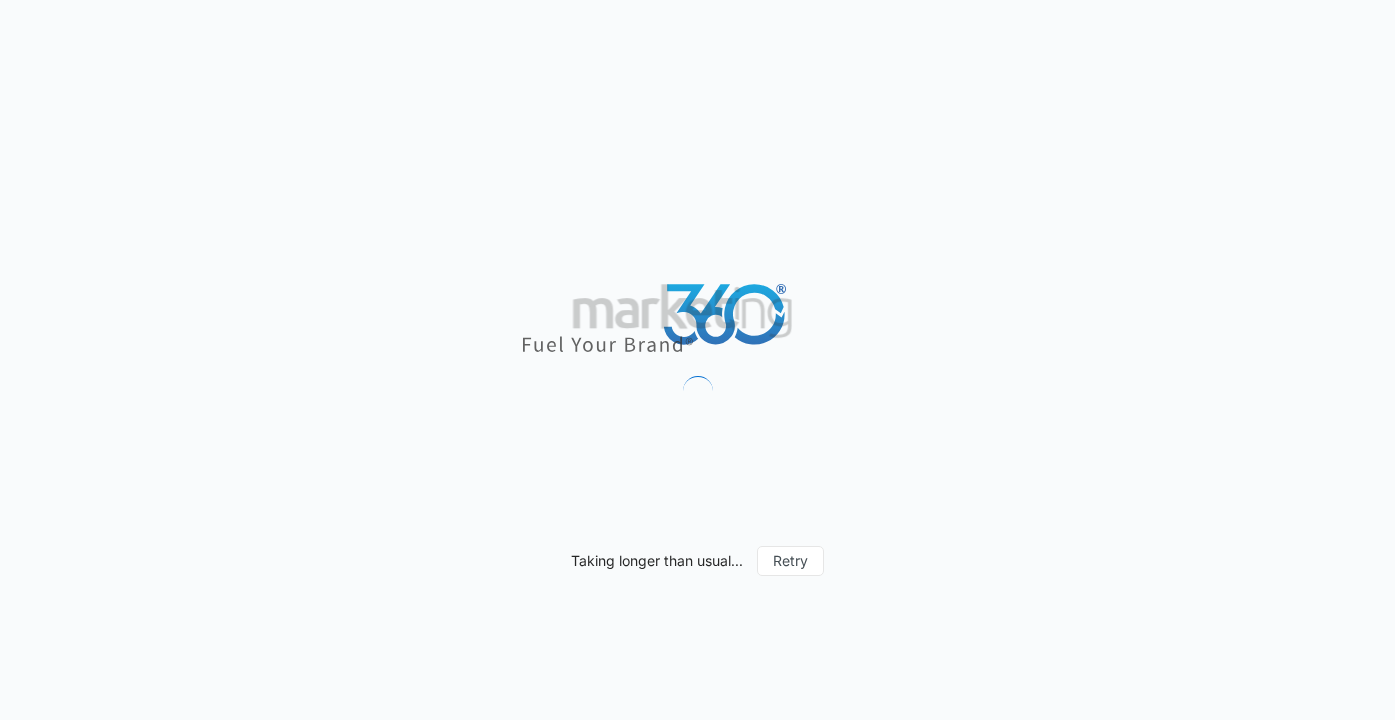 scroll, scrollTop: 0, scrollLeft: 0, axis: both 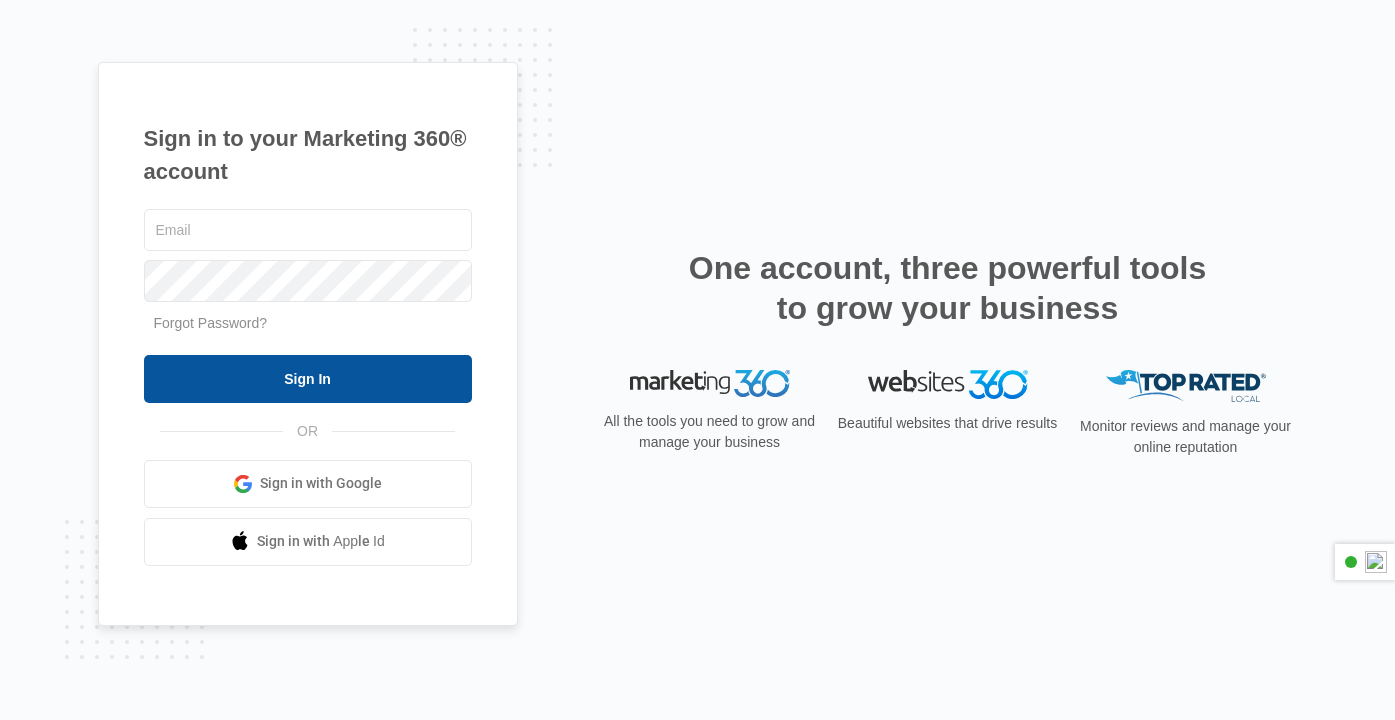 type on "oakmeadowranchevents@gmail.com" 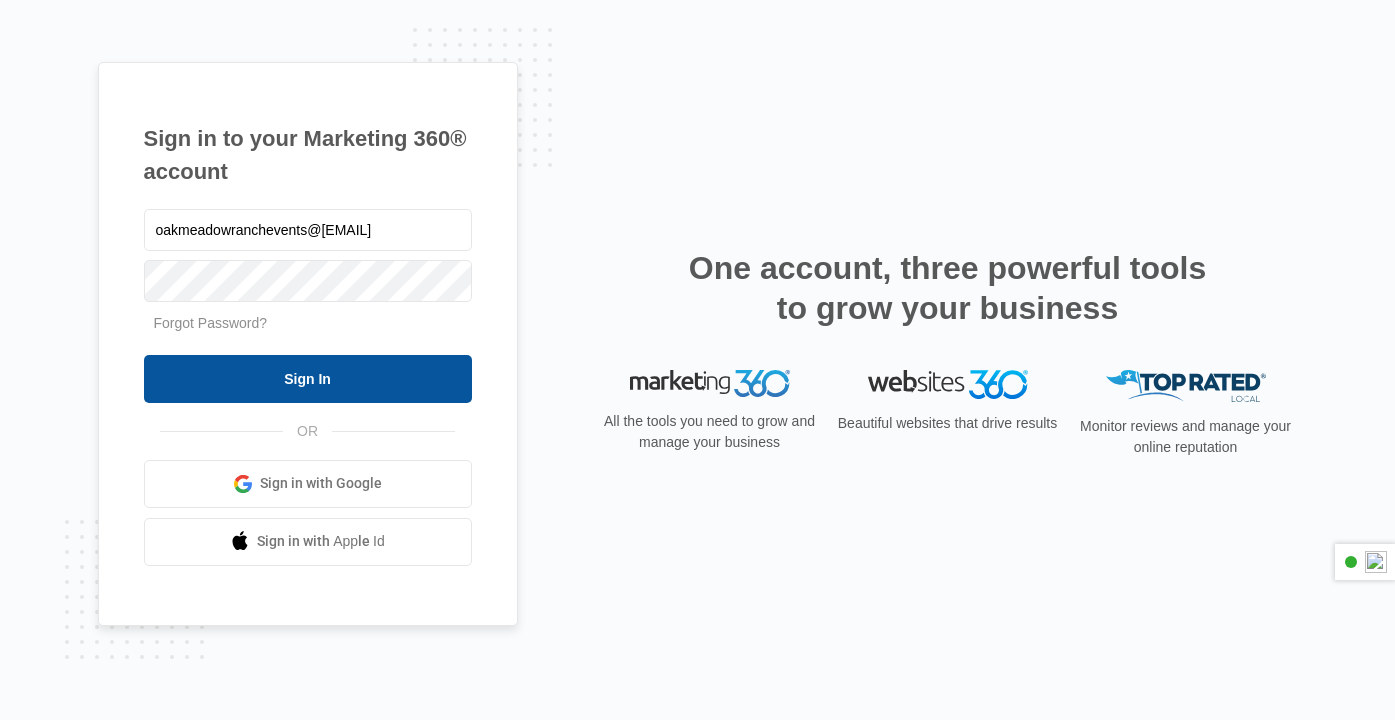 click on "Sign In" at bounding box center (308, 379) 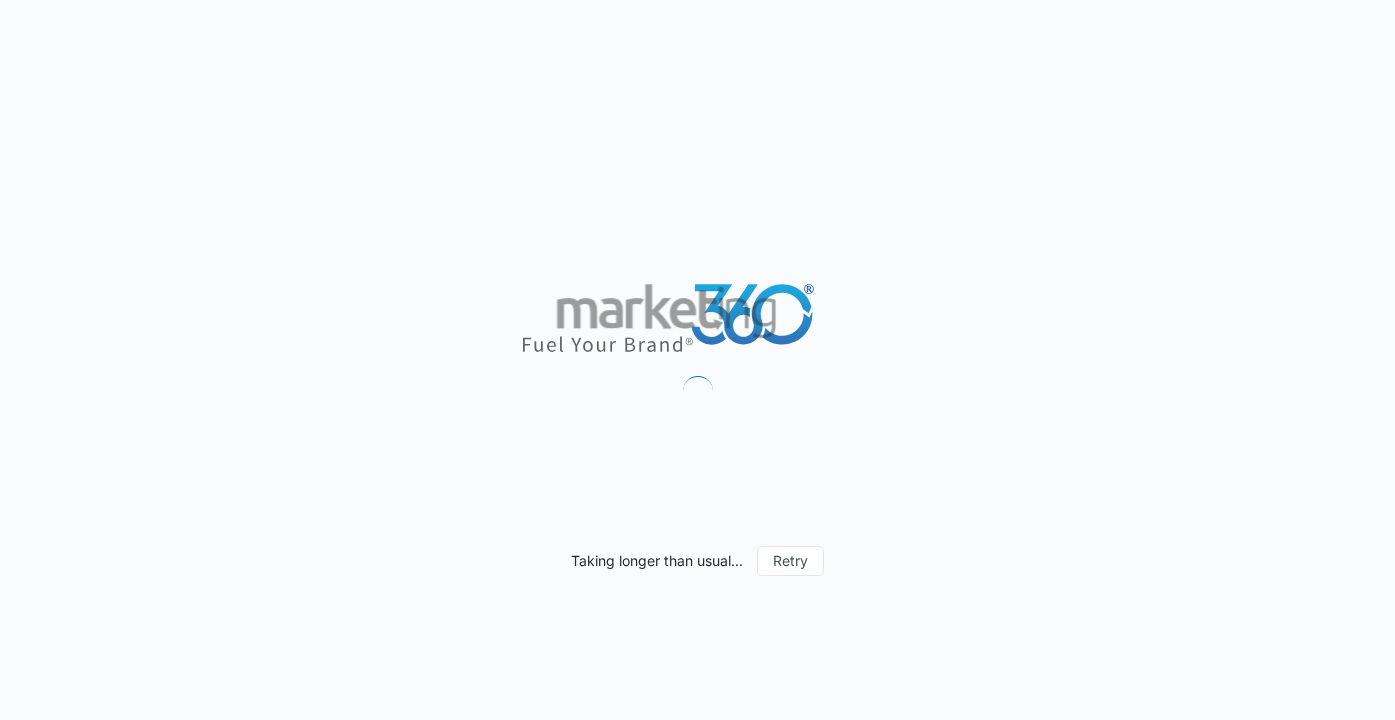 scroll, scrollTop: 0, scrollLeft: 0, axis: both 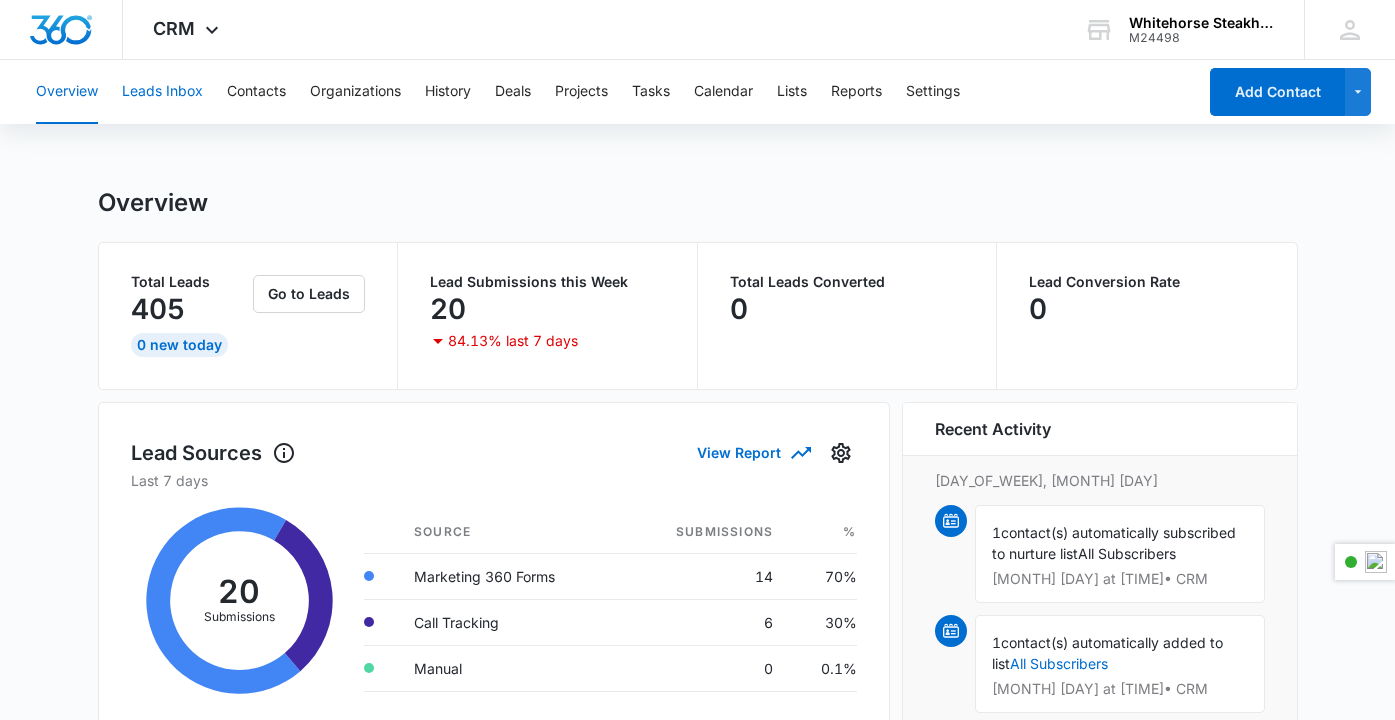 click on "Leads Inbox" at bounding box center [162, 92] 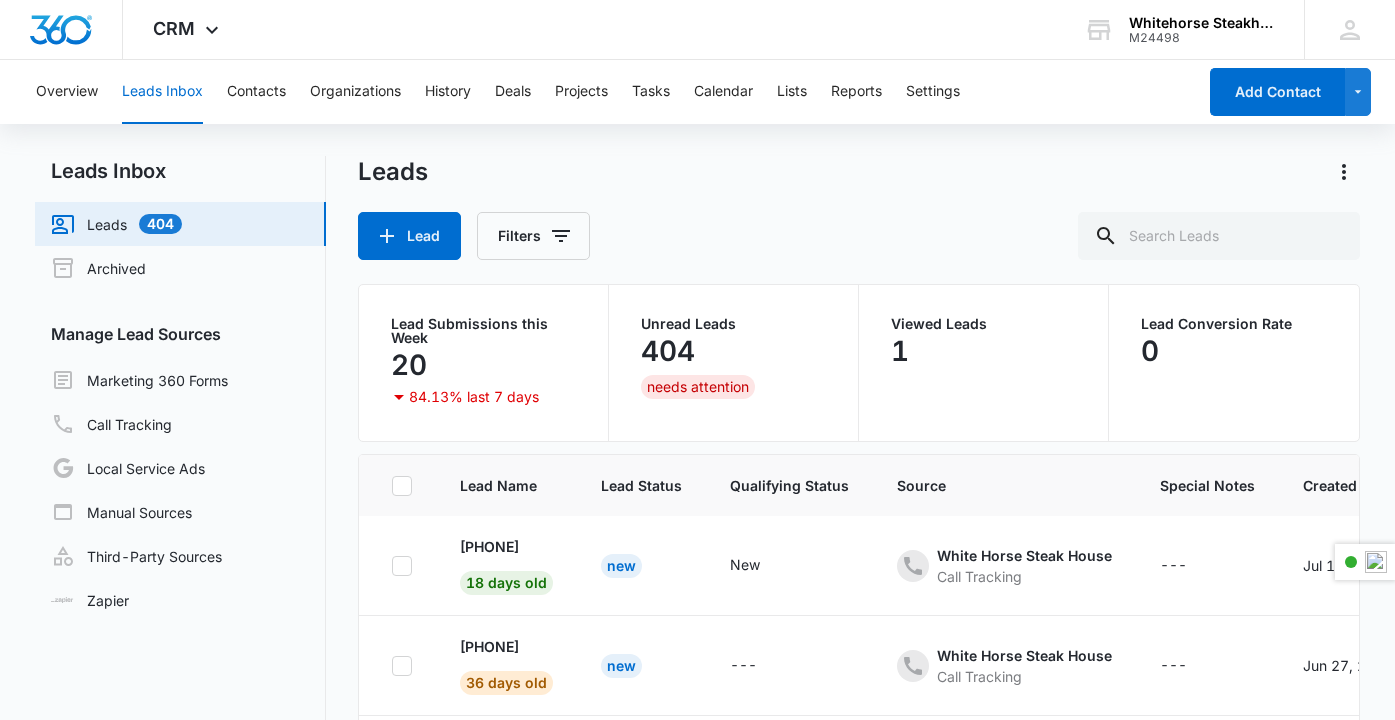 scroll, scrollTop: 0, scrollLeft: 0, axis: both 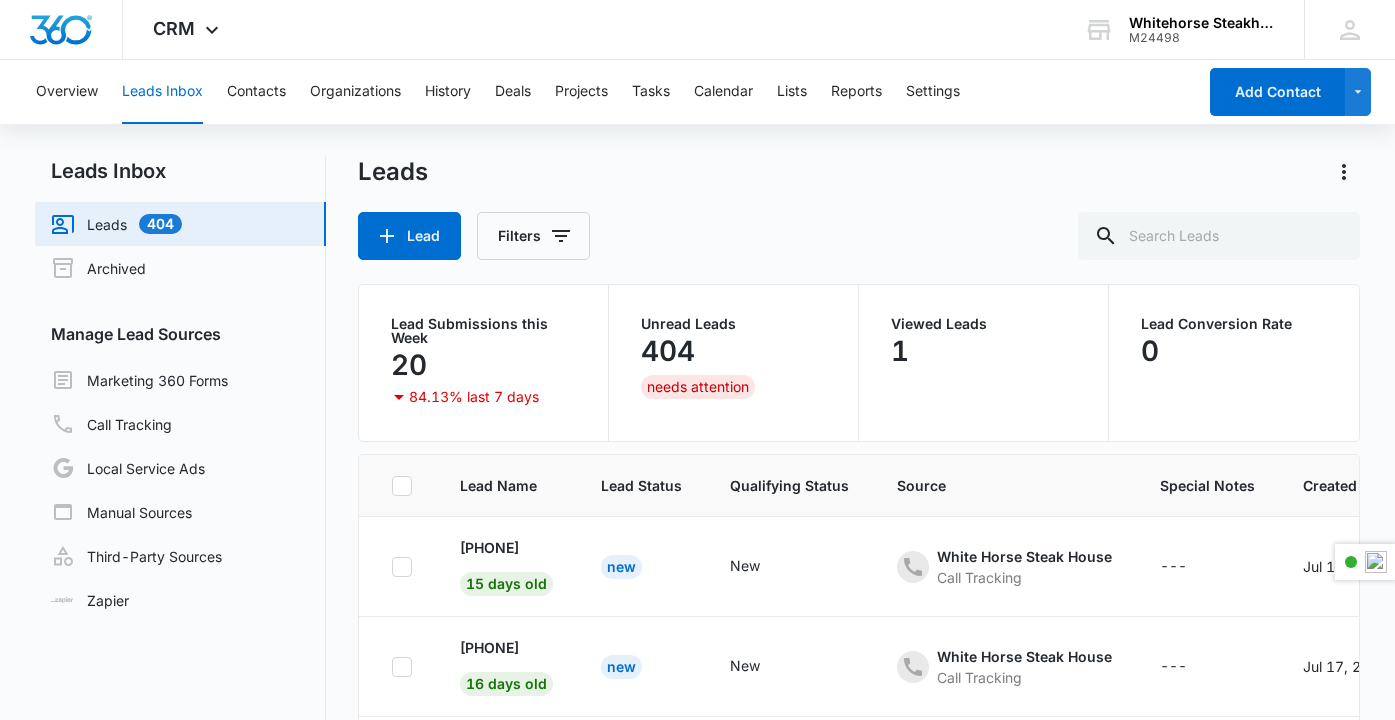 click on "Leads 404" at bounding box center (116, 224) 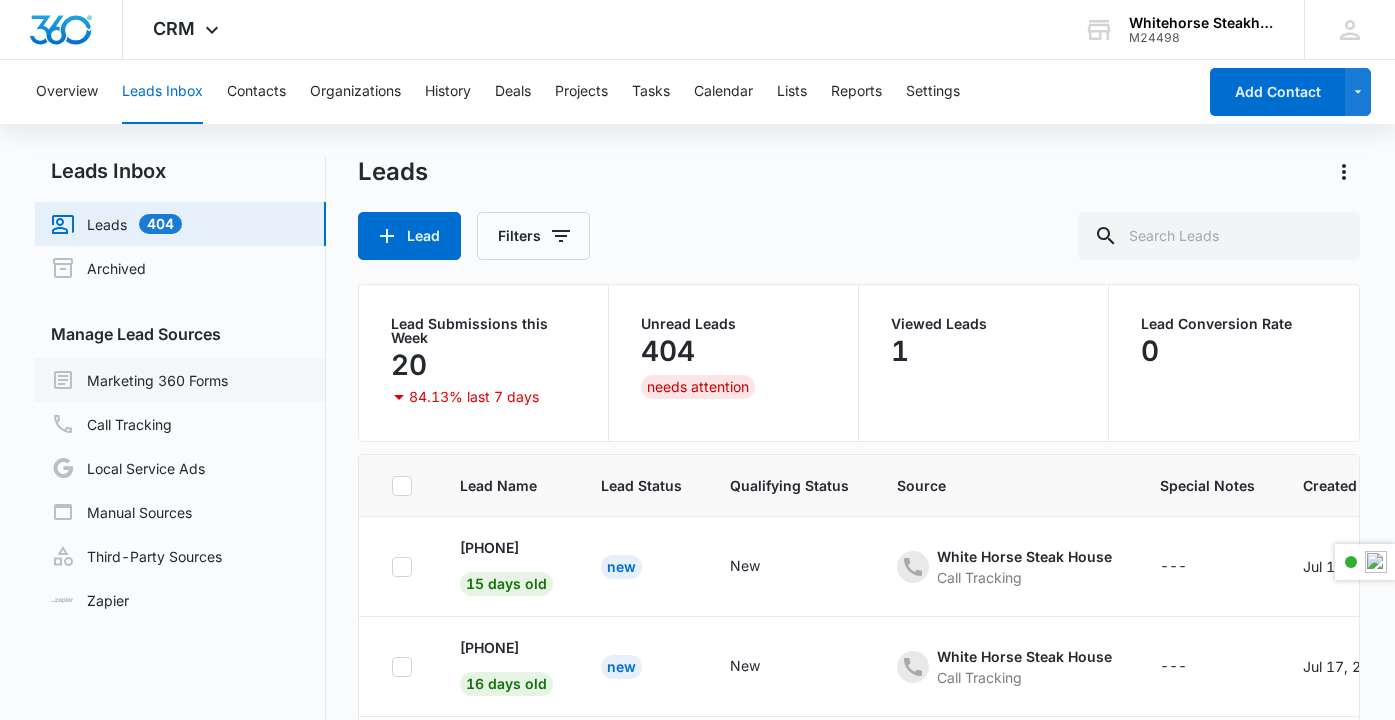 click on "Marketing 360 Forms" at bounding box center (139, 380) 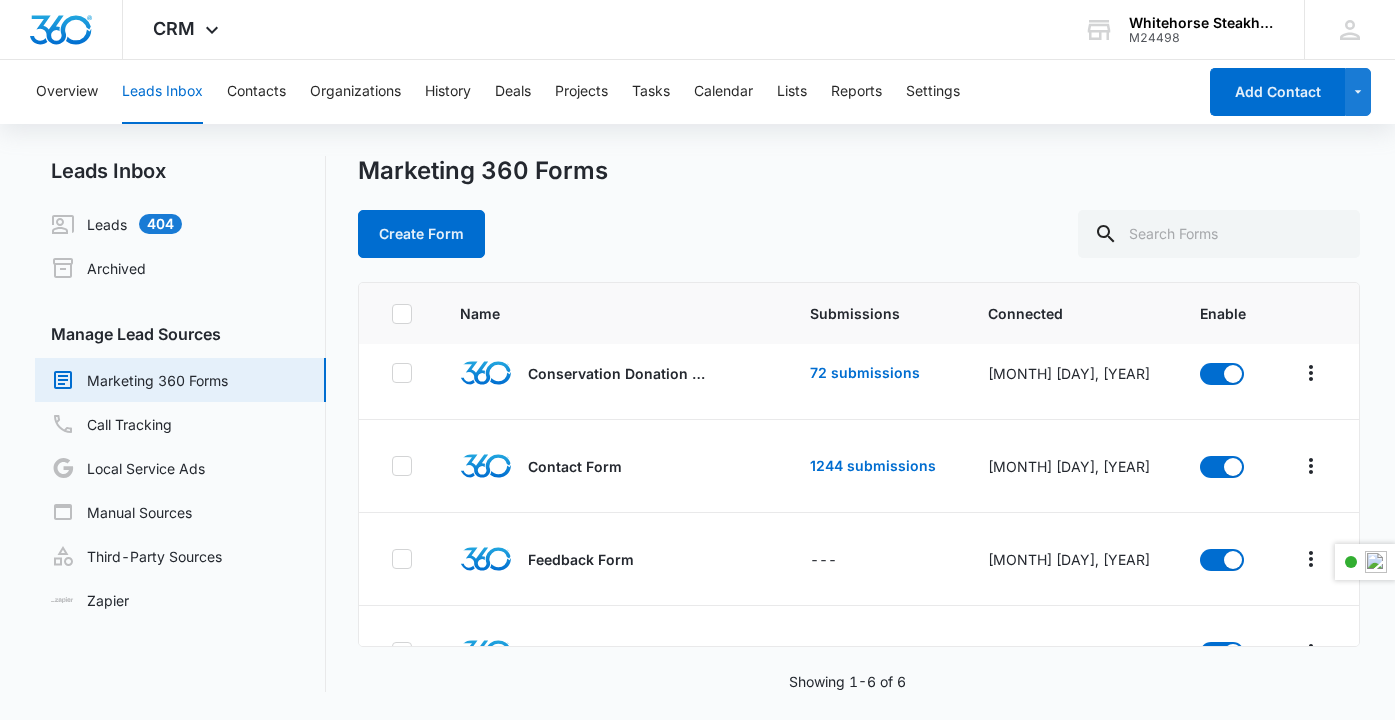 scroll, scrollTop: 0, scrollLeft: 0, axis: both 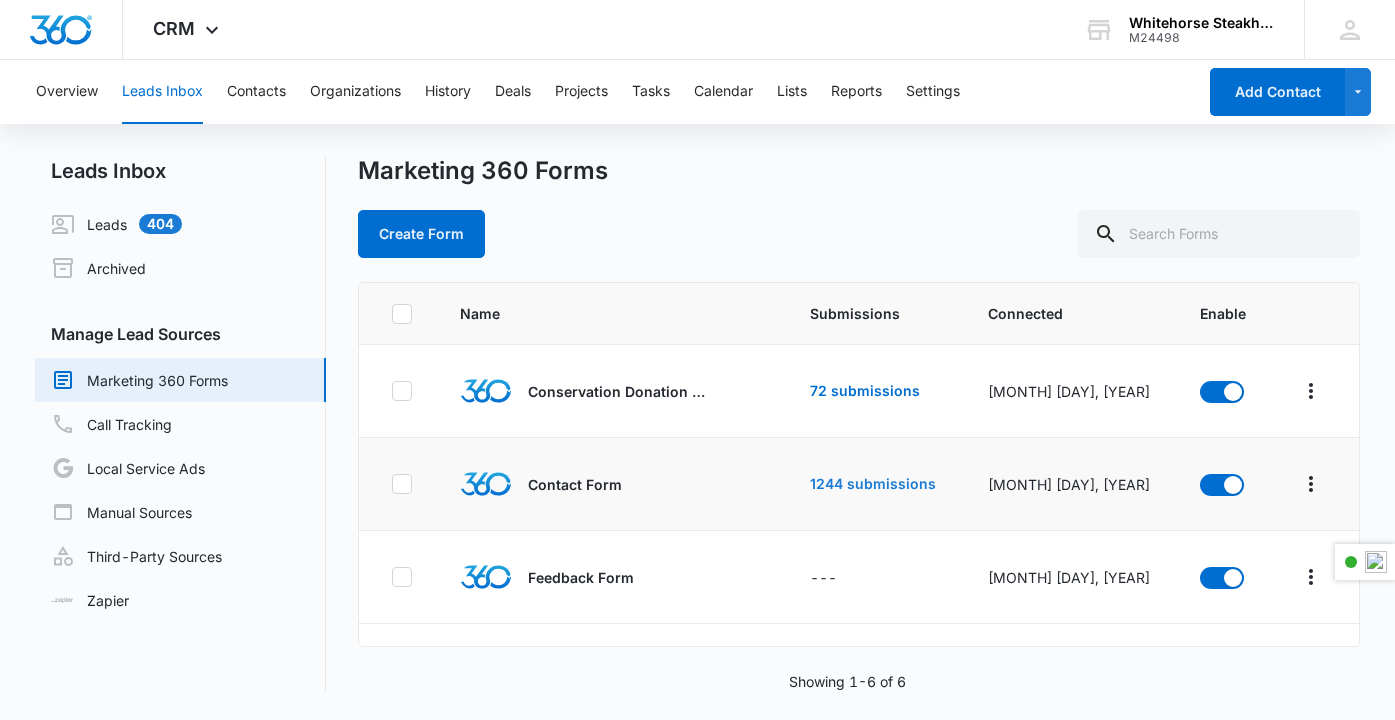click on "1244 submissions" at bounding box center [873, 484] 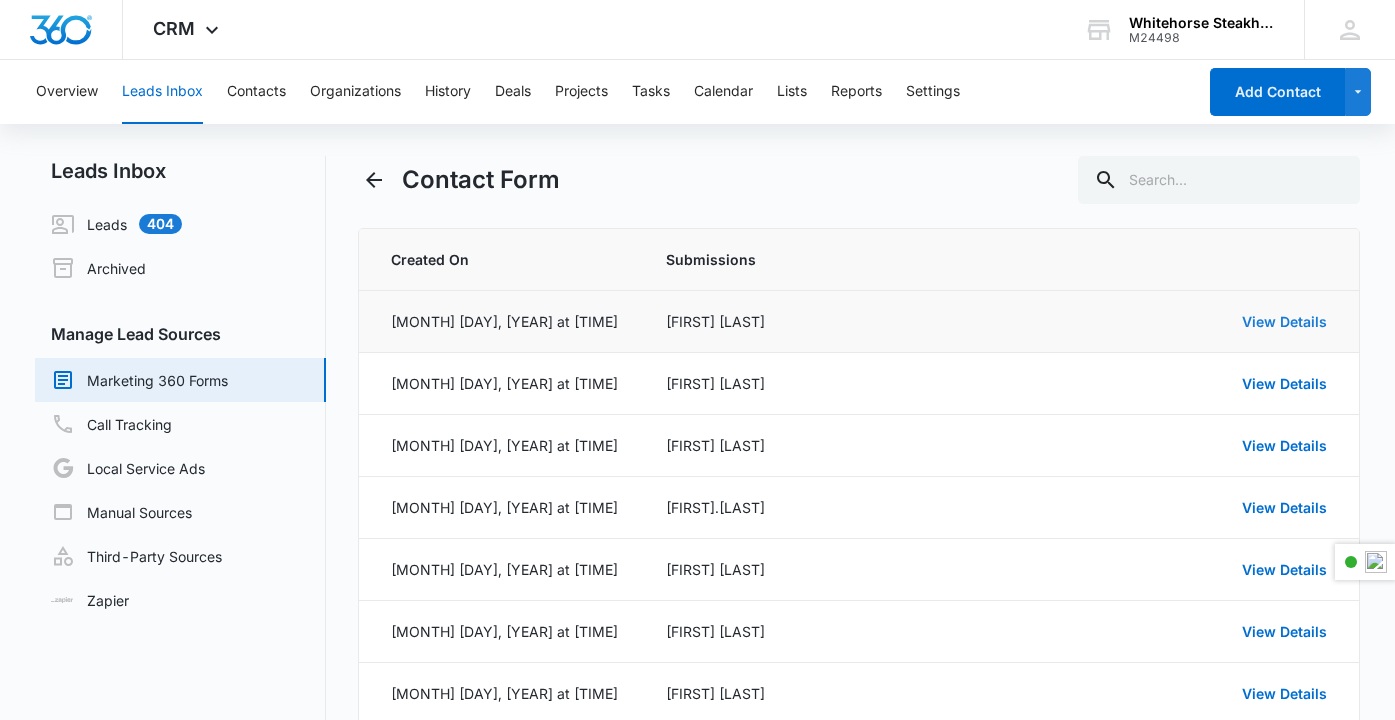click on "View Details" at bounding box center [1284, 321] 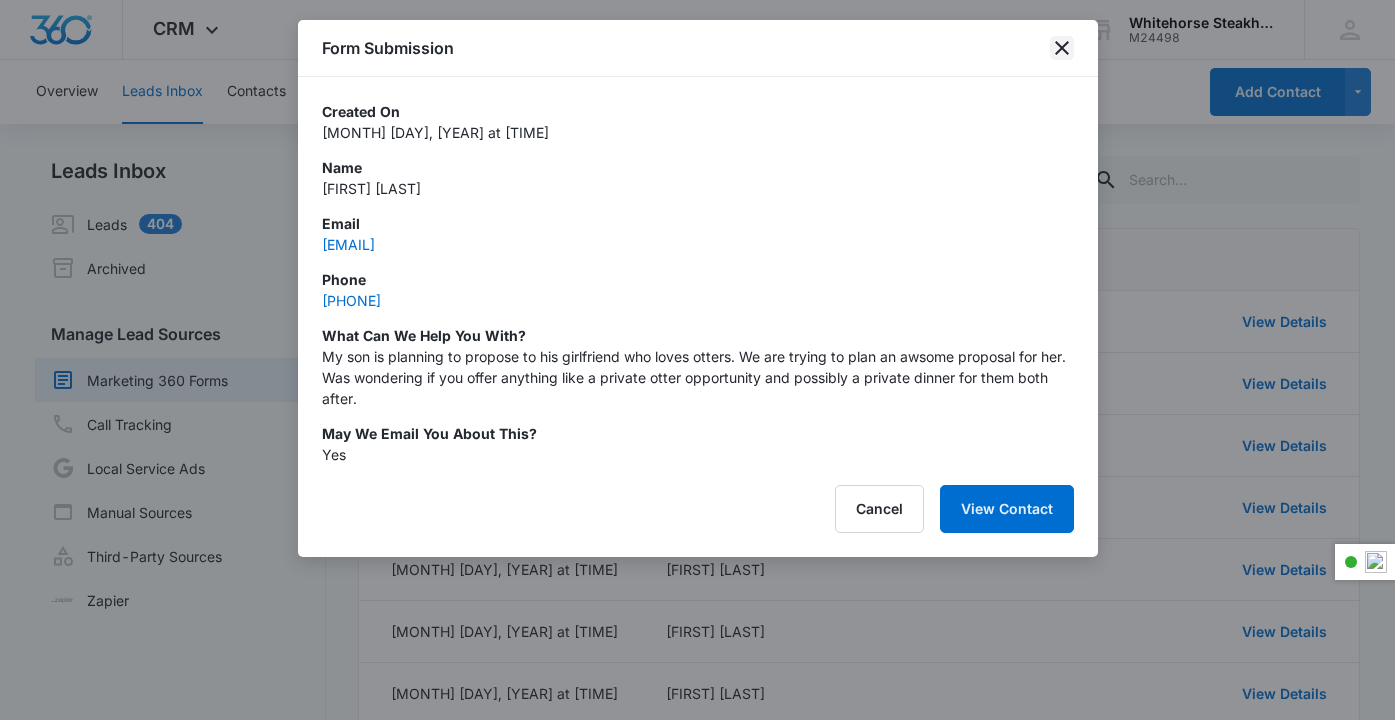 click 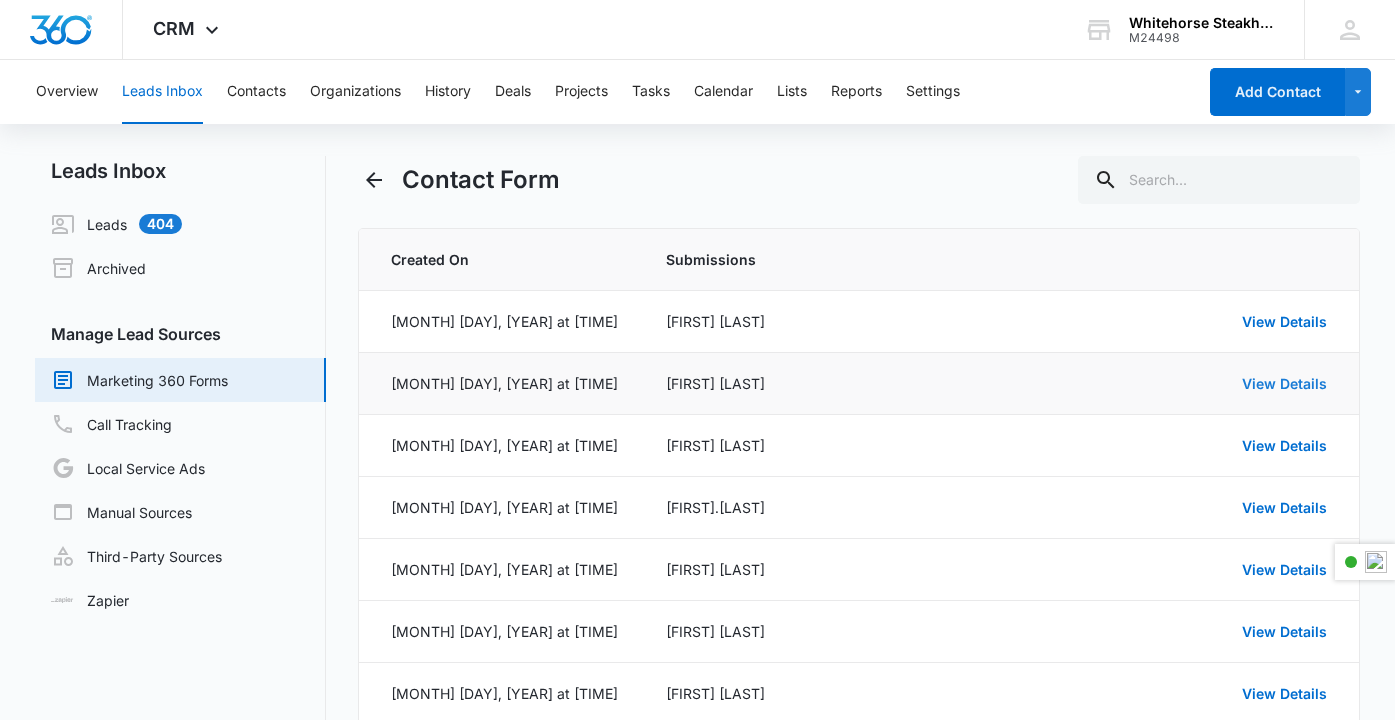 click on "View Details" at bounding box center [1284, 383] 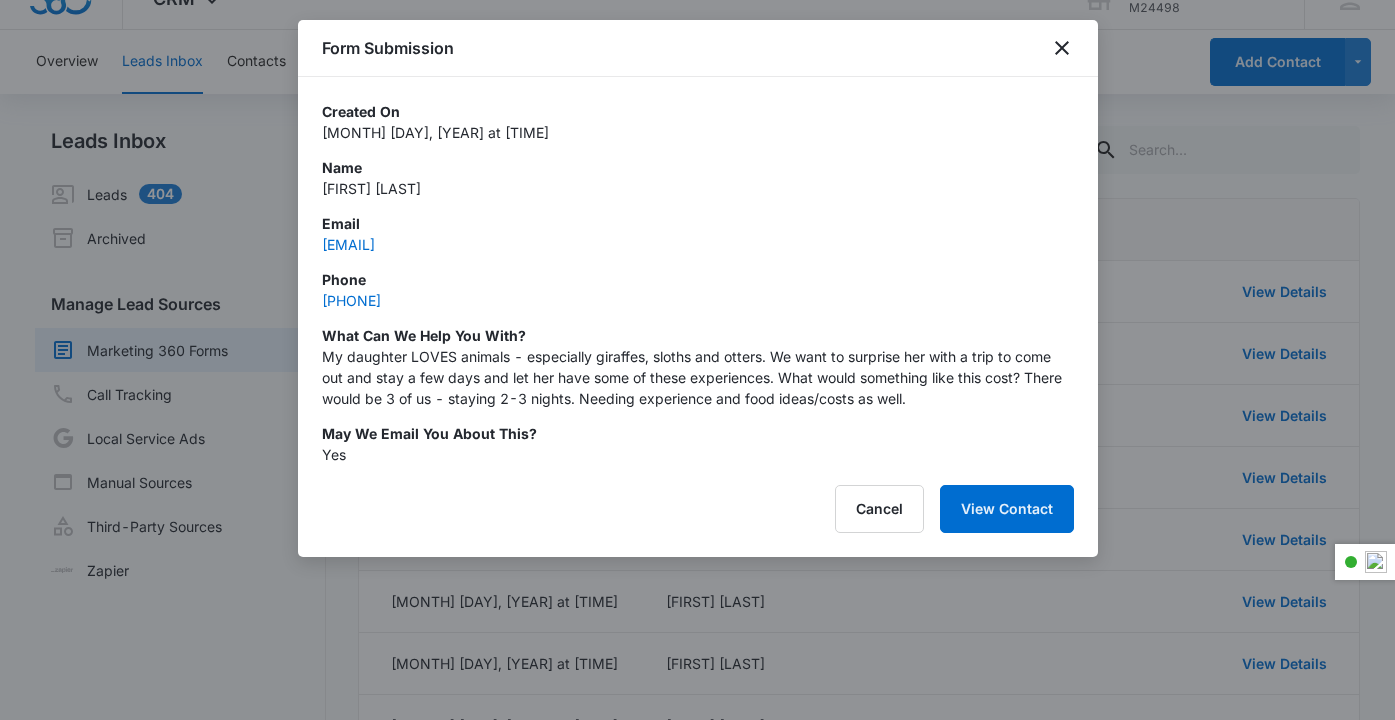 scroll, scrollTop: 29, scrollLeft: 0, axis: vertical 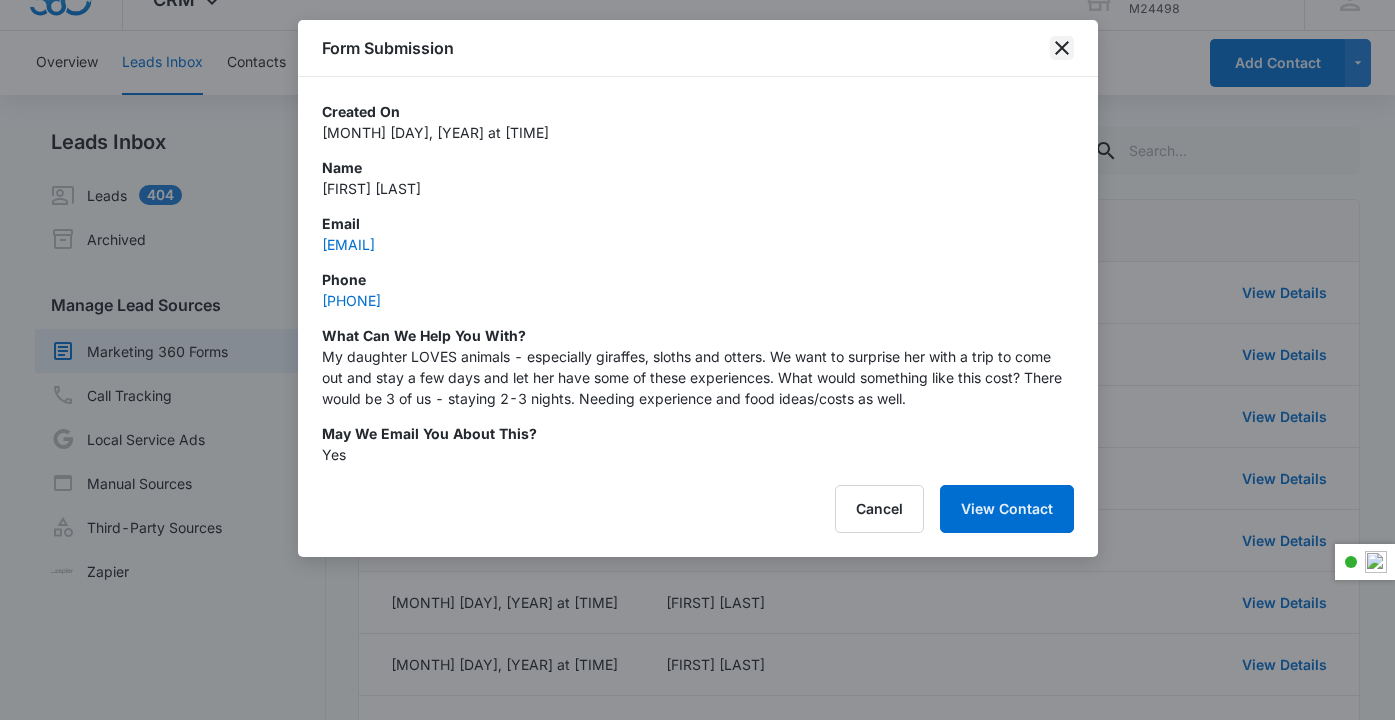 click 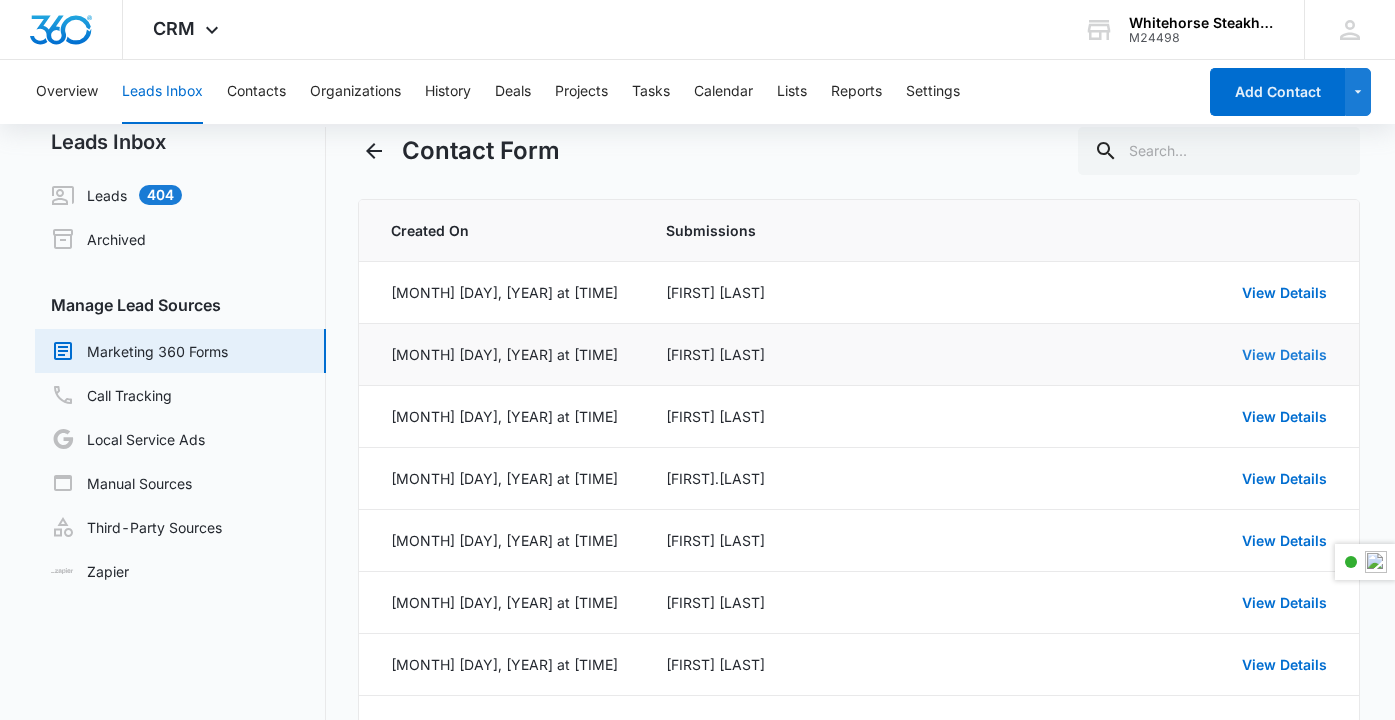 click on "View Details" at bounding box center (1284, 354) 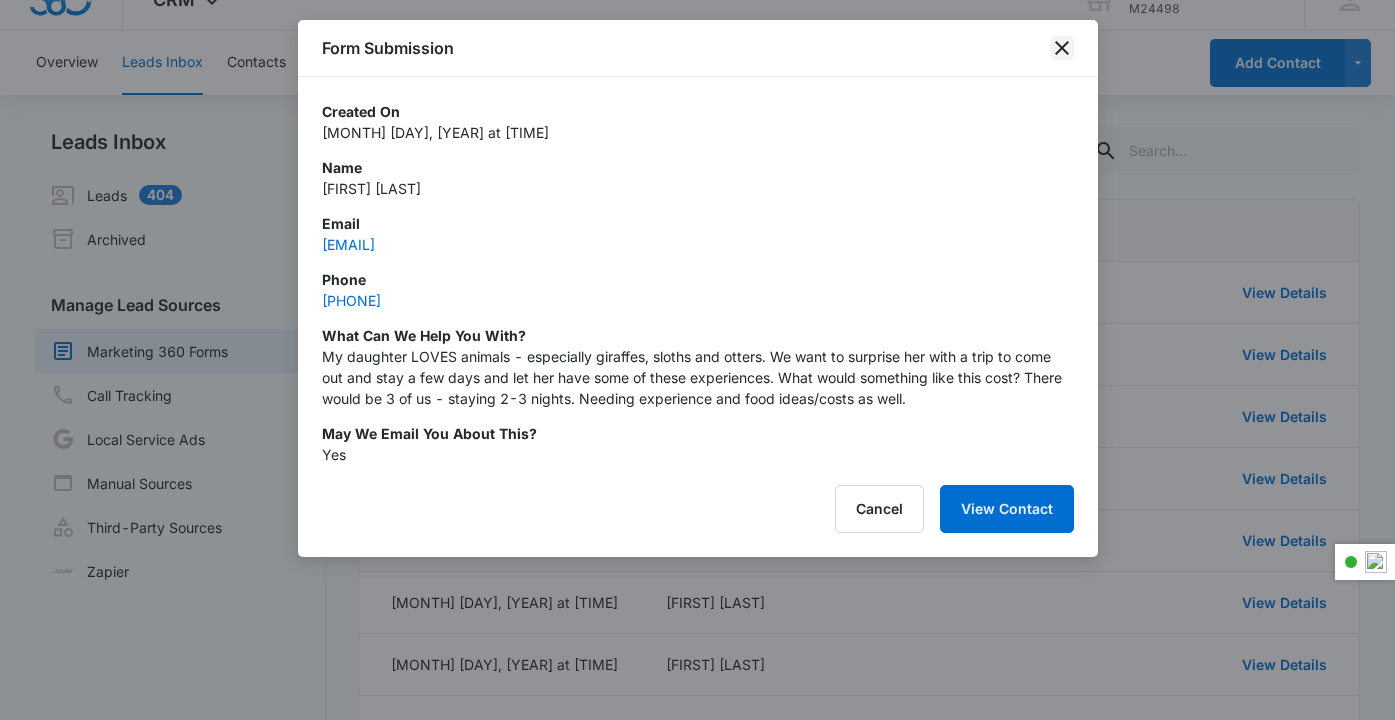 click 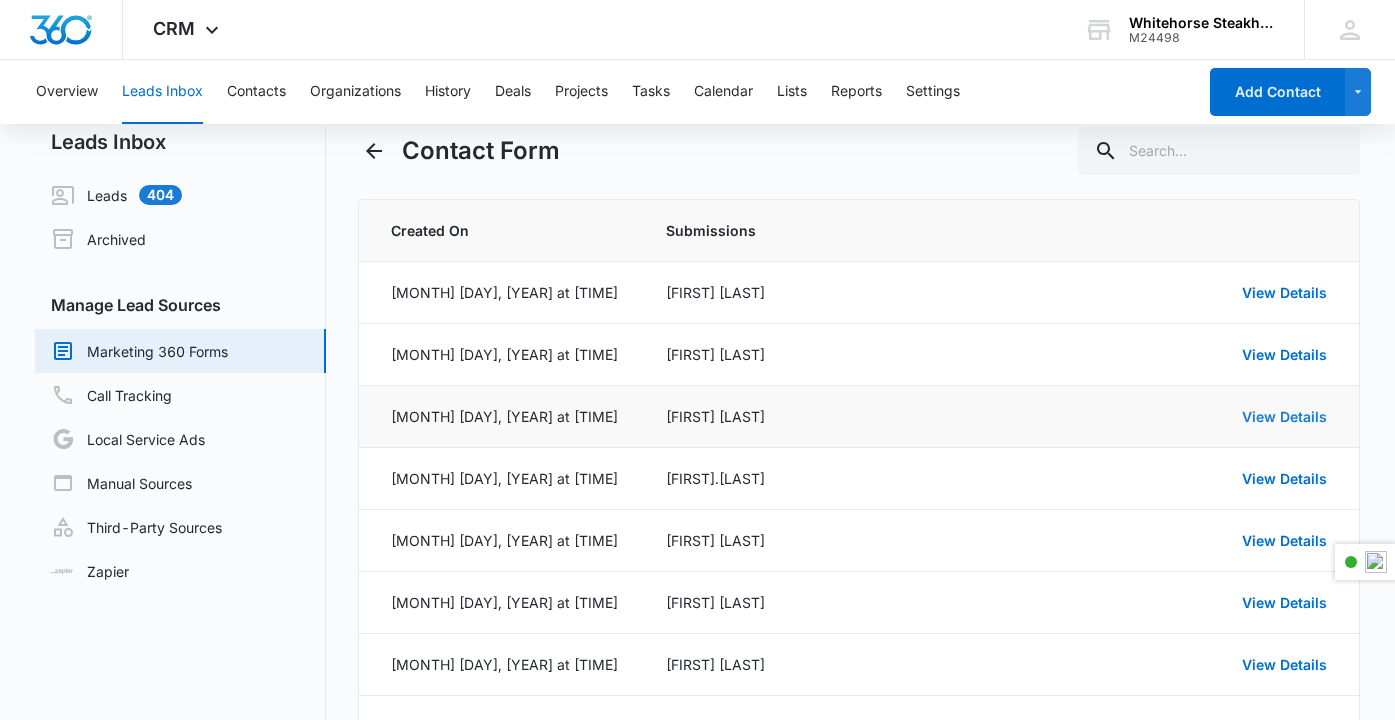 click on "View Details" at bounding box center [1284, 416] 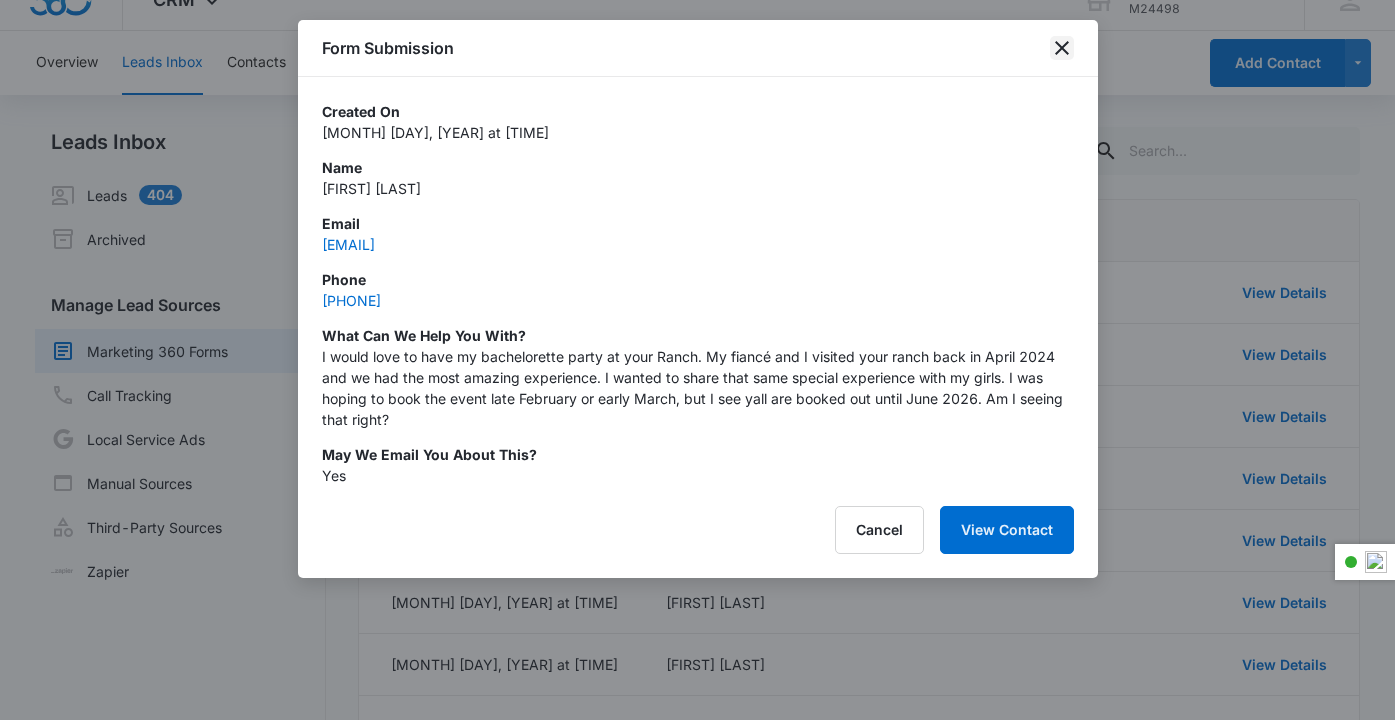 click 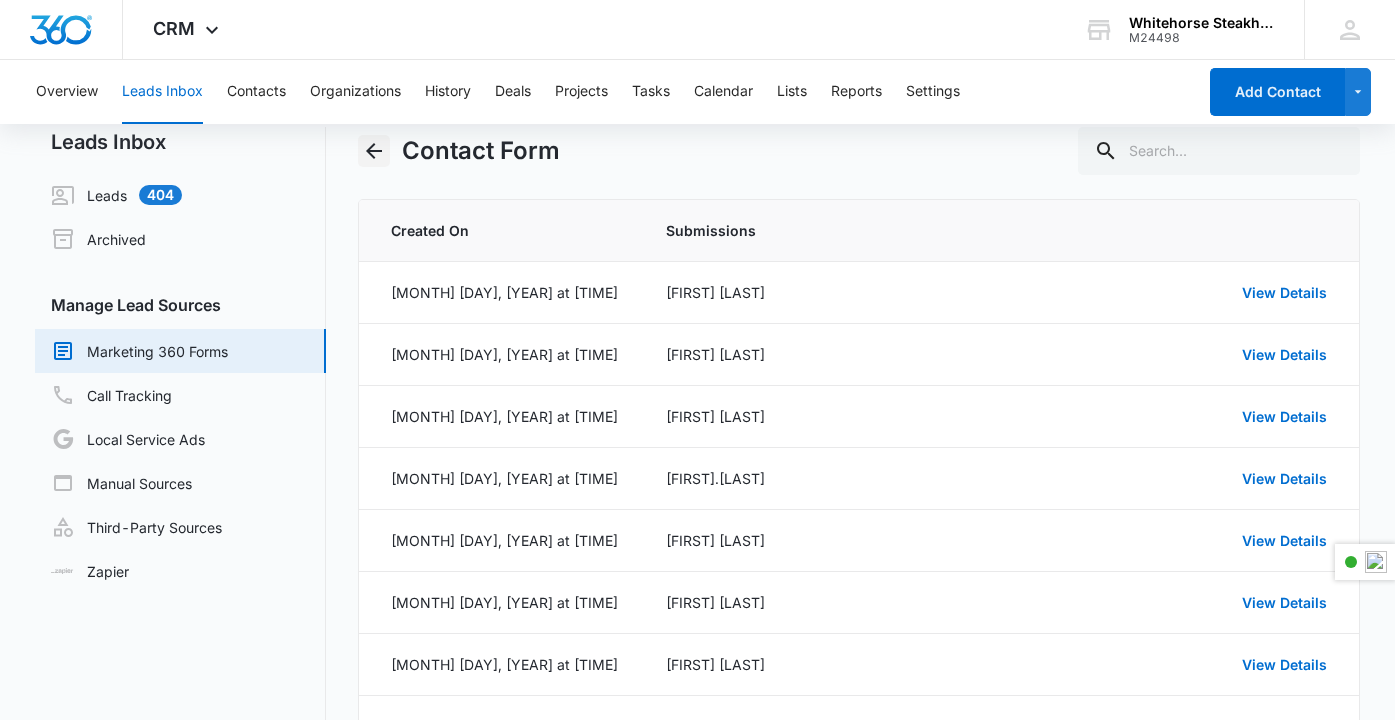 click 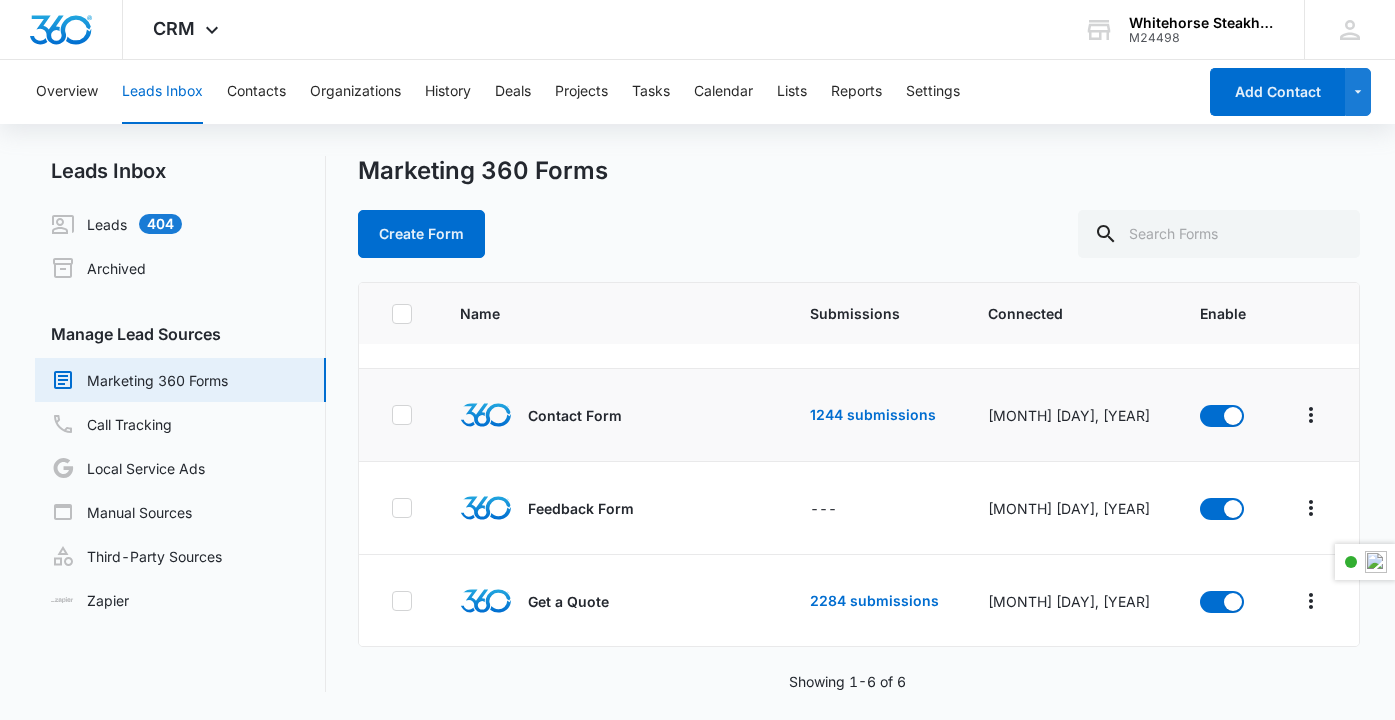 scroll, scrollTop: 123, scrollLeft: 0, axis: vertical 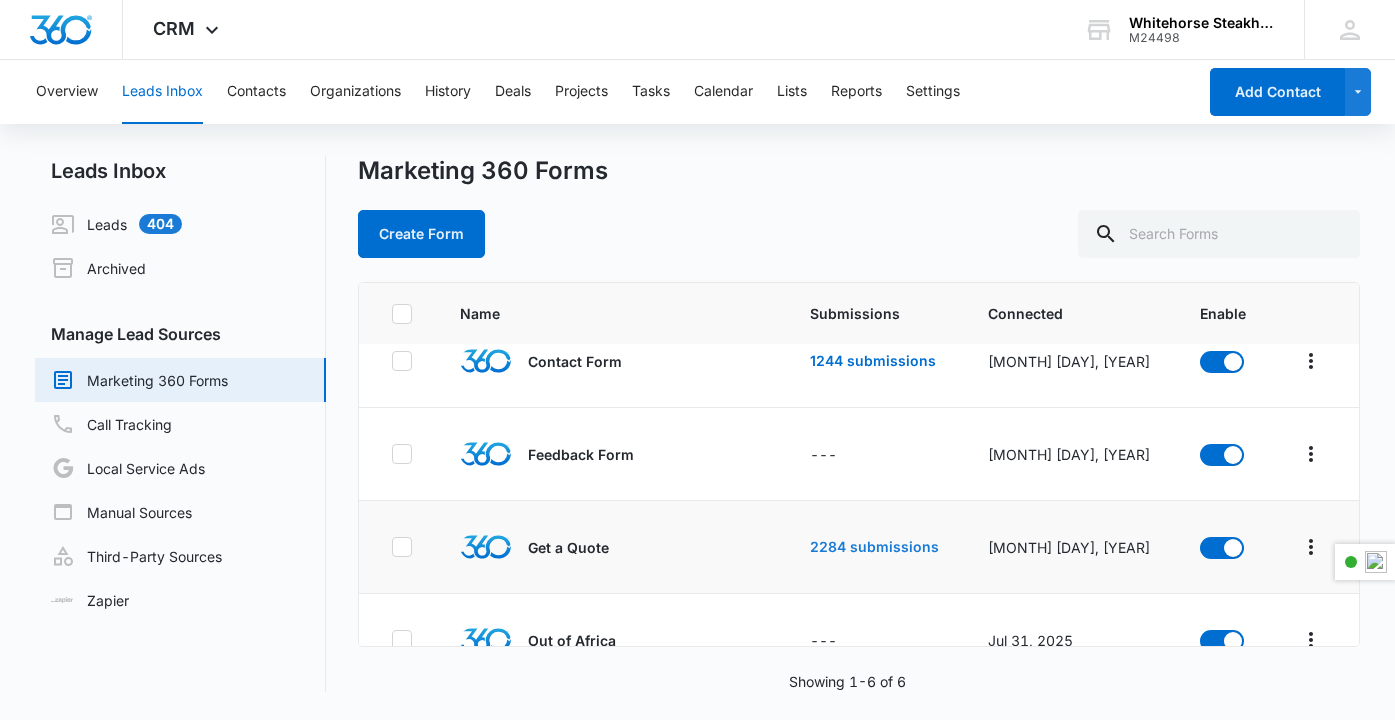 click on "2284 submissions" at bounding box center (874, 547) 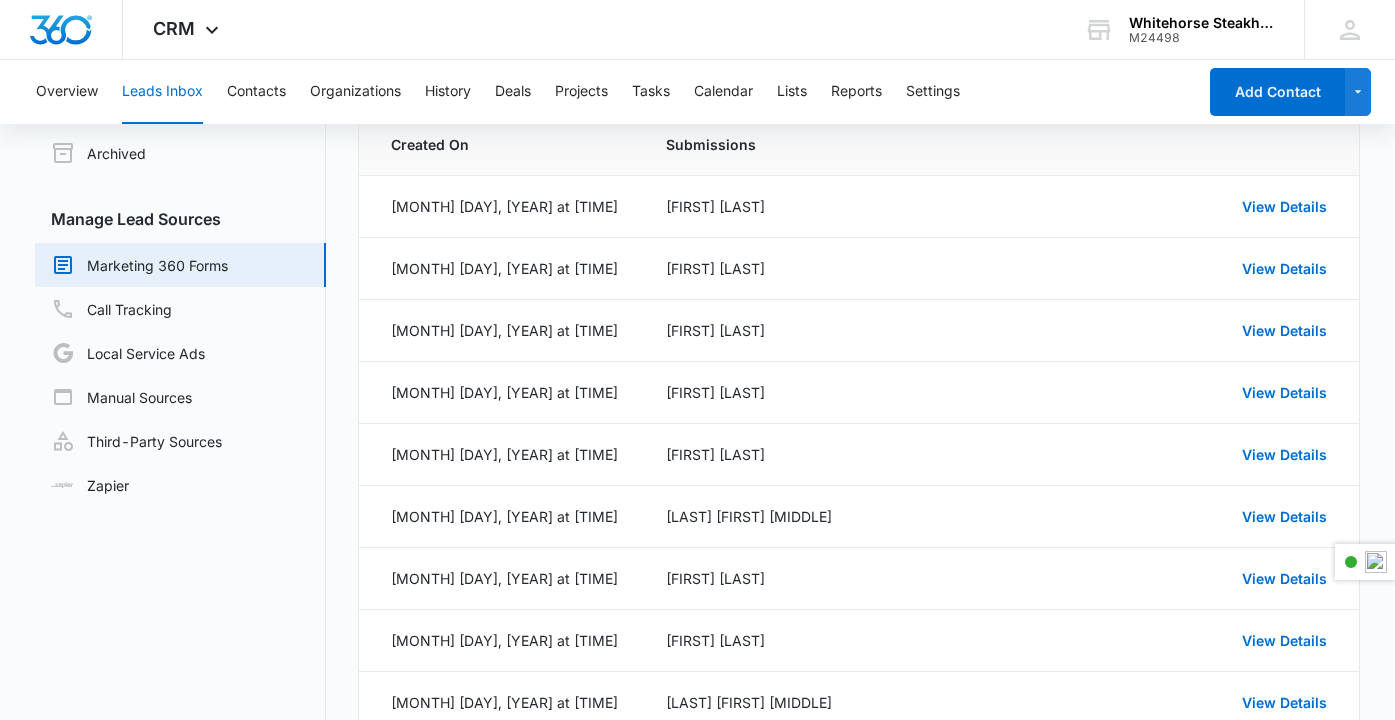 scroll, scrollTop: 0, scrollLeft: 0, axis: both 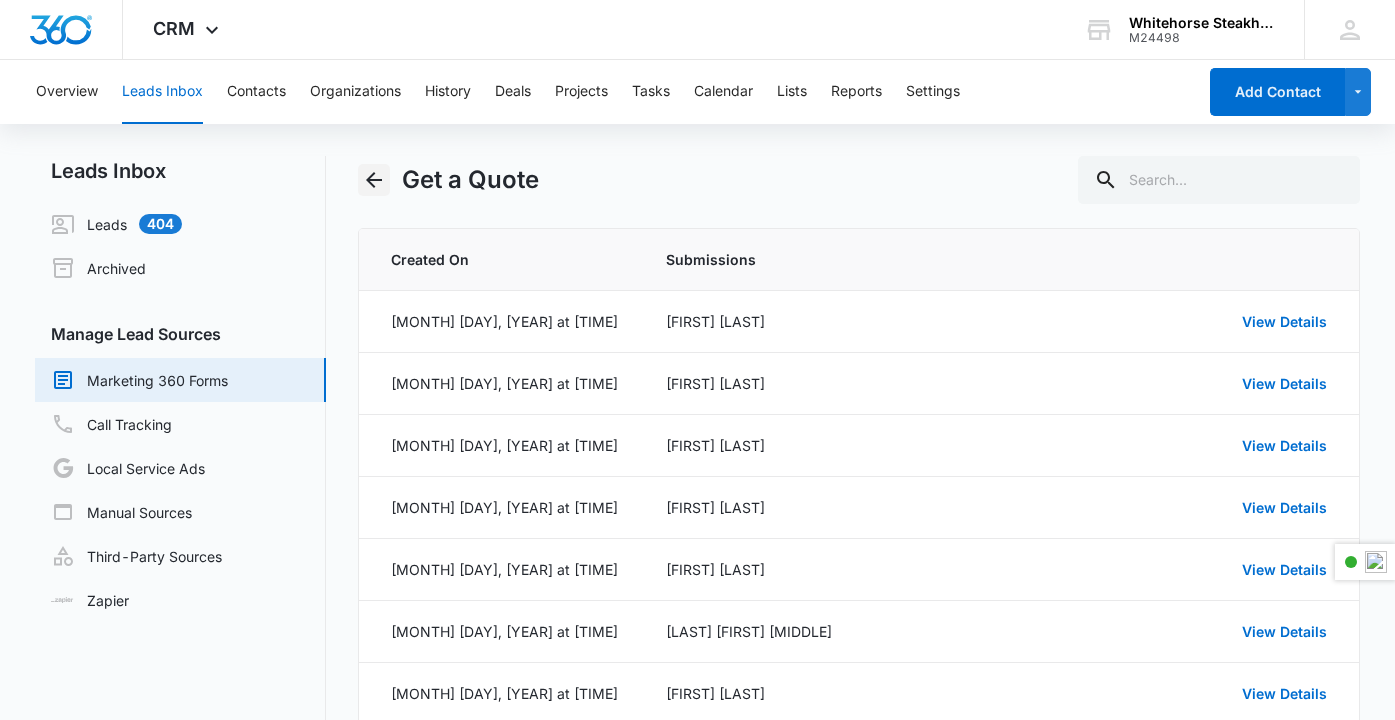 click 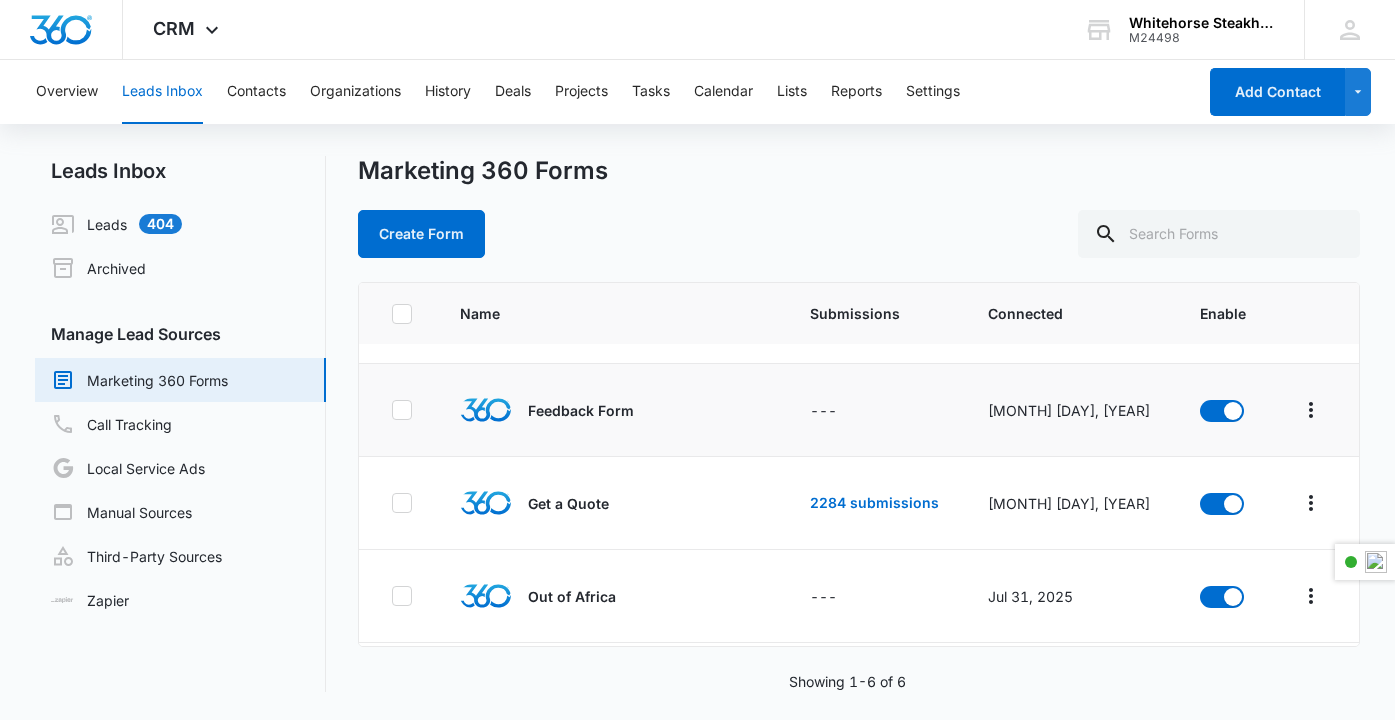scroll, scrollTop: 256, scrollLeft: 0, axis: vertical 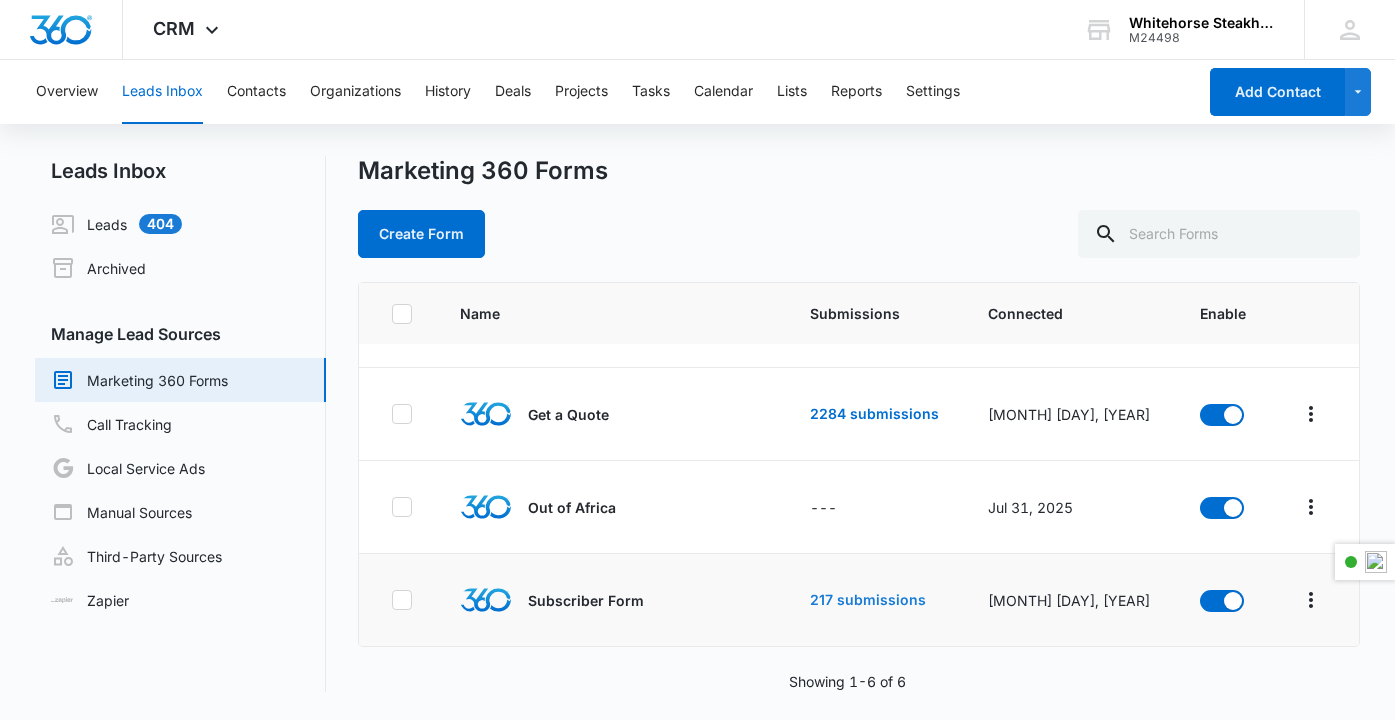 click on "217 submissions" at bounding box center (868, 600) 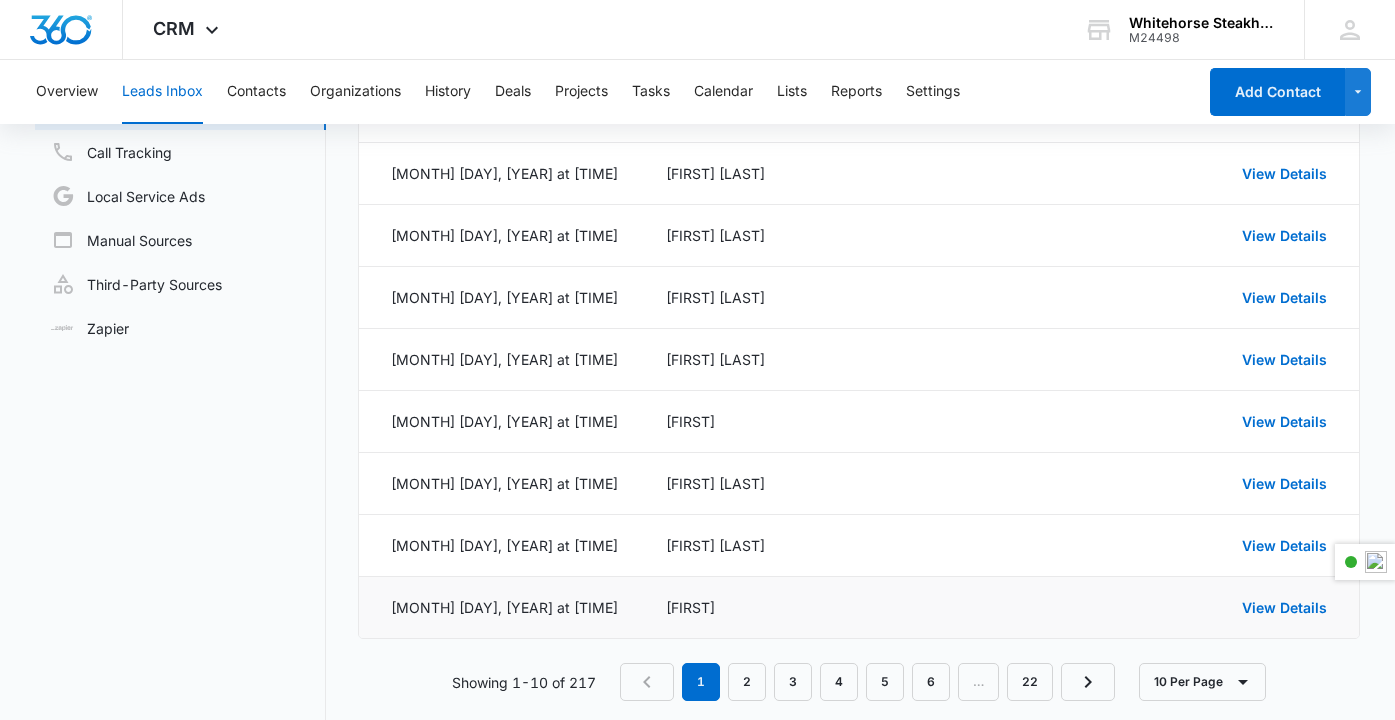 scroll, scrollTop: 301, scrollLeft: 0, axis: vertical 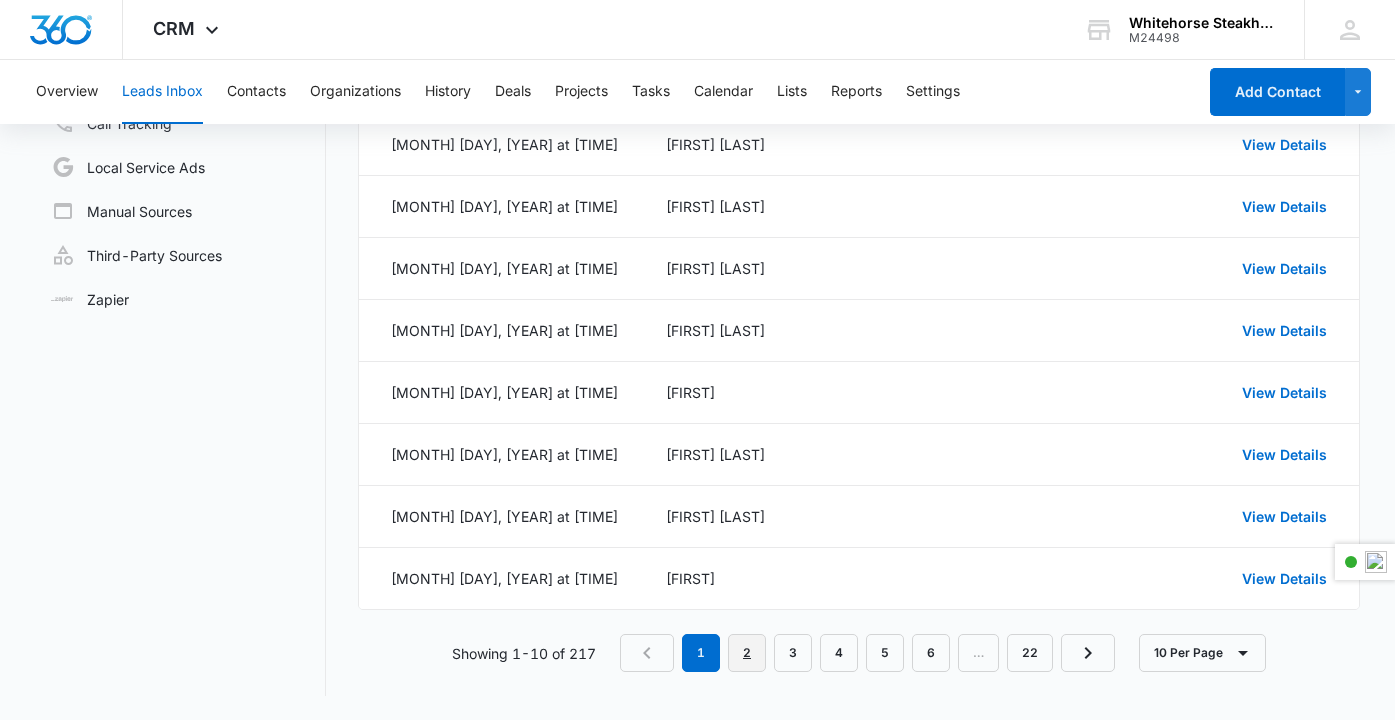 click on "2" at bounding box center [747, 653] 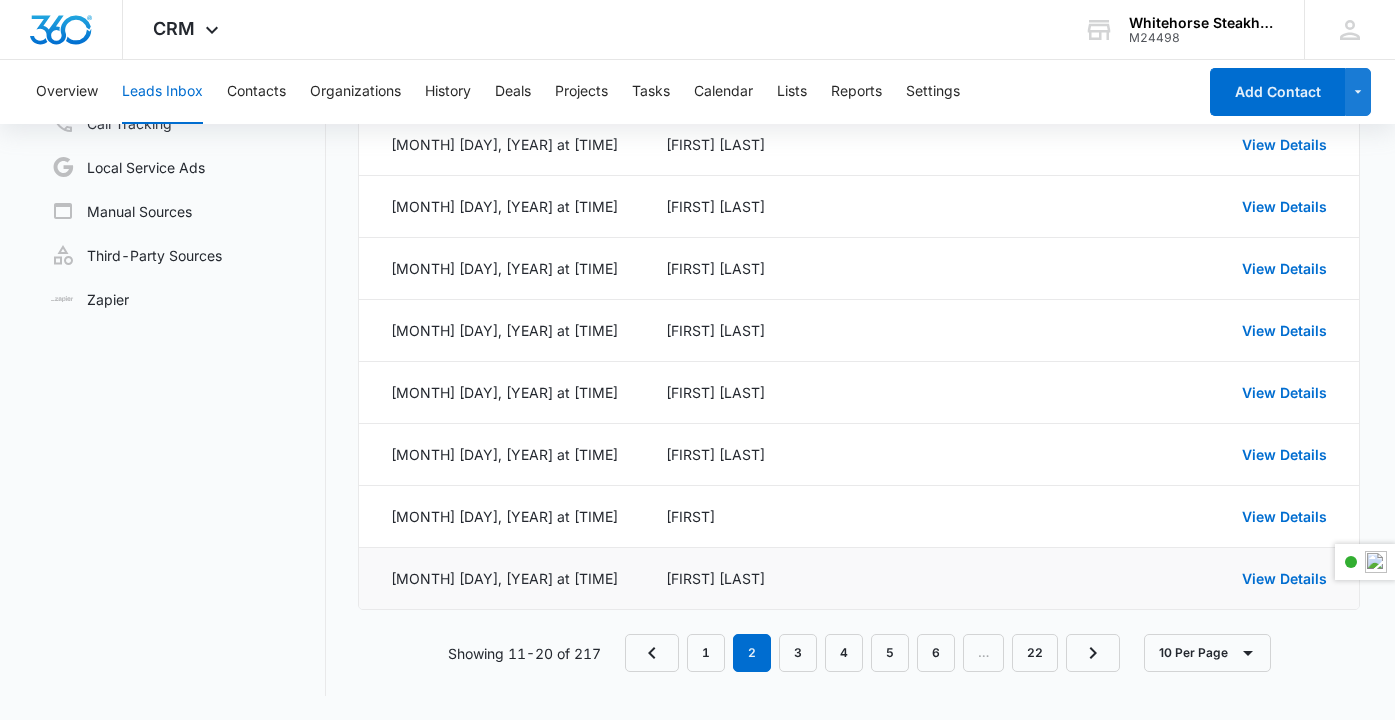 scroll, scrollTop: 0, scrollLeft: 0, axis: both 